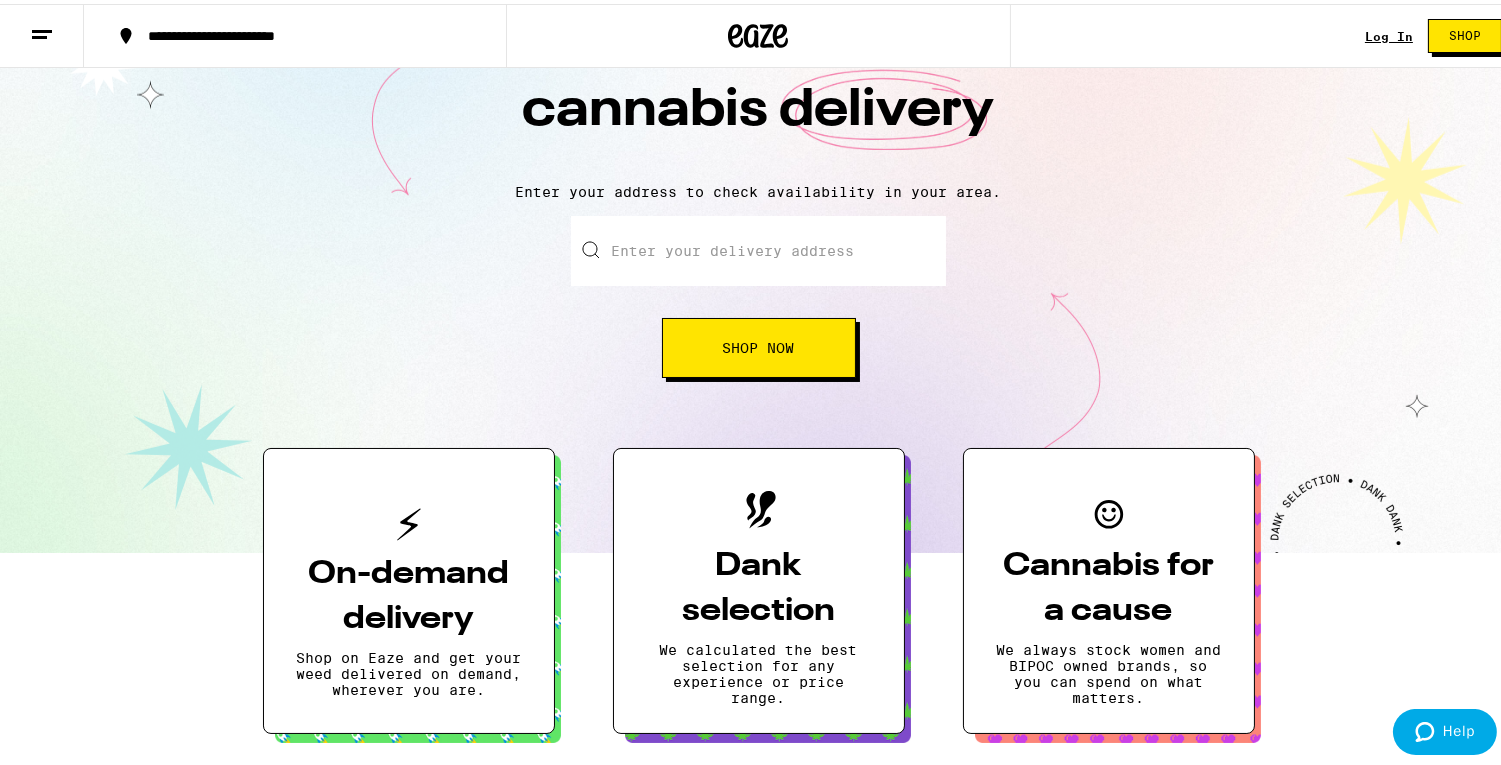 scroll, scrollTop: 111, scrollLeft: 0, axis: vertical 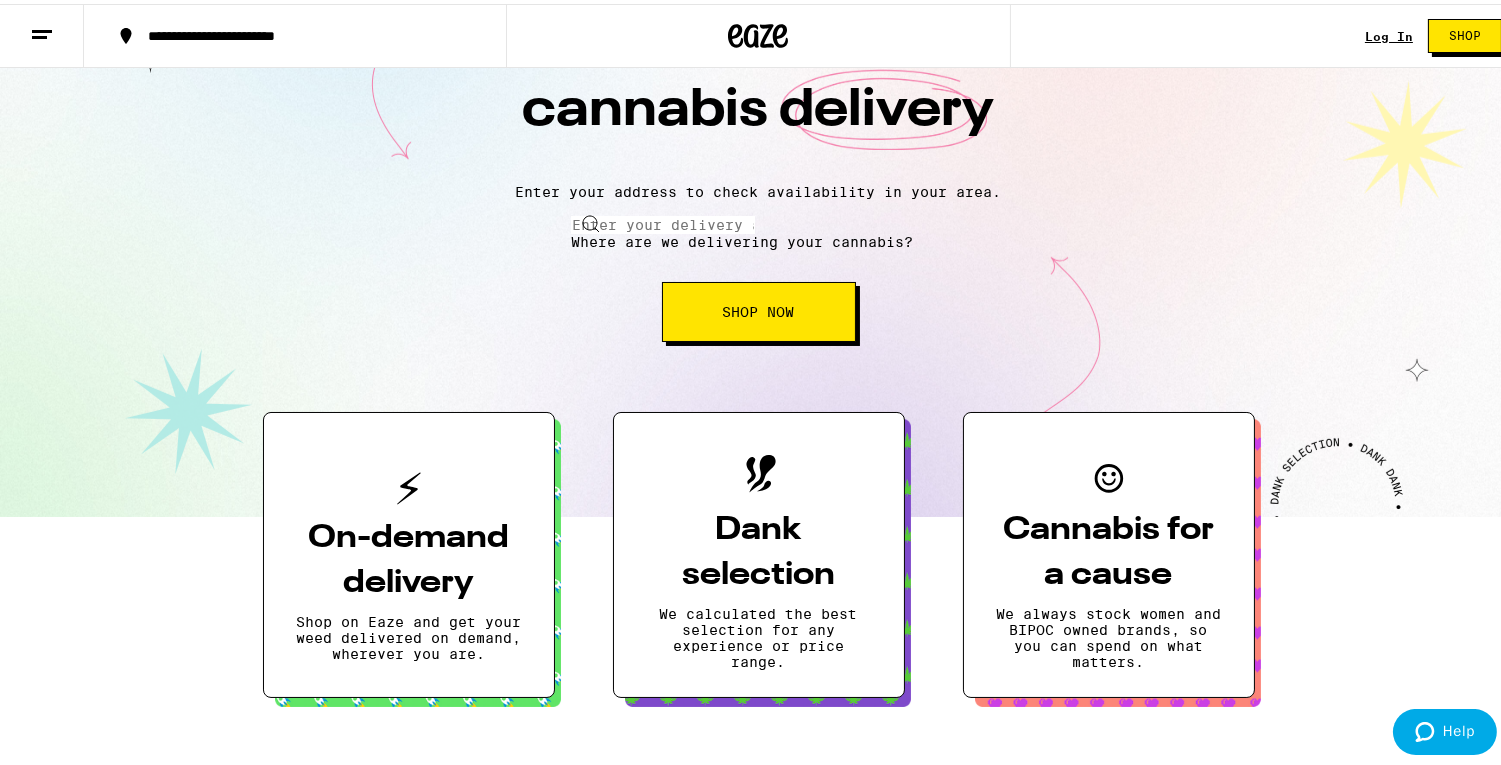 click on "Enter your delivery address" at bounding box center (663, 221) 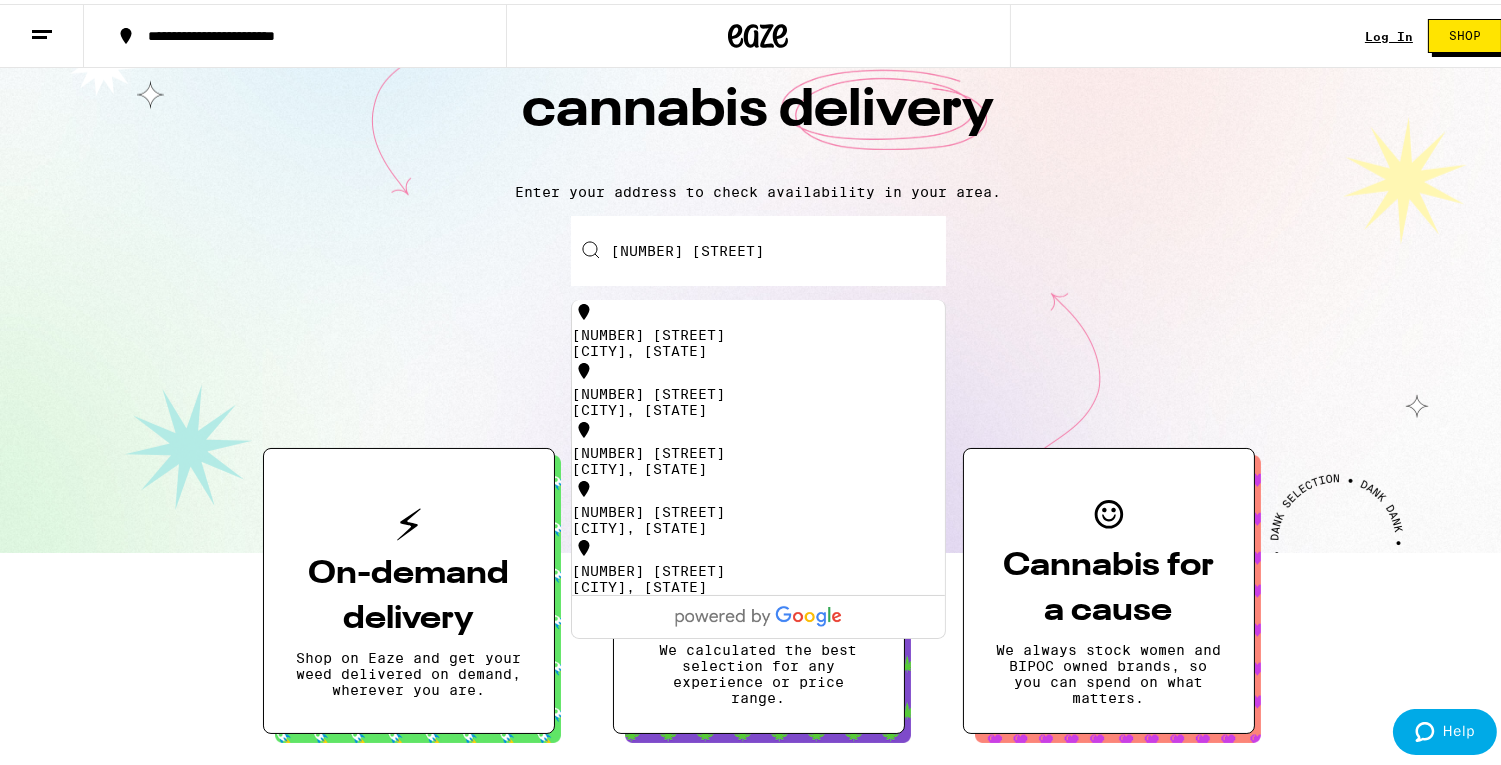 click on "[NUMBER] [STREET] [CITY], [STATE]" at bounding box center (758, 339) 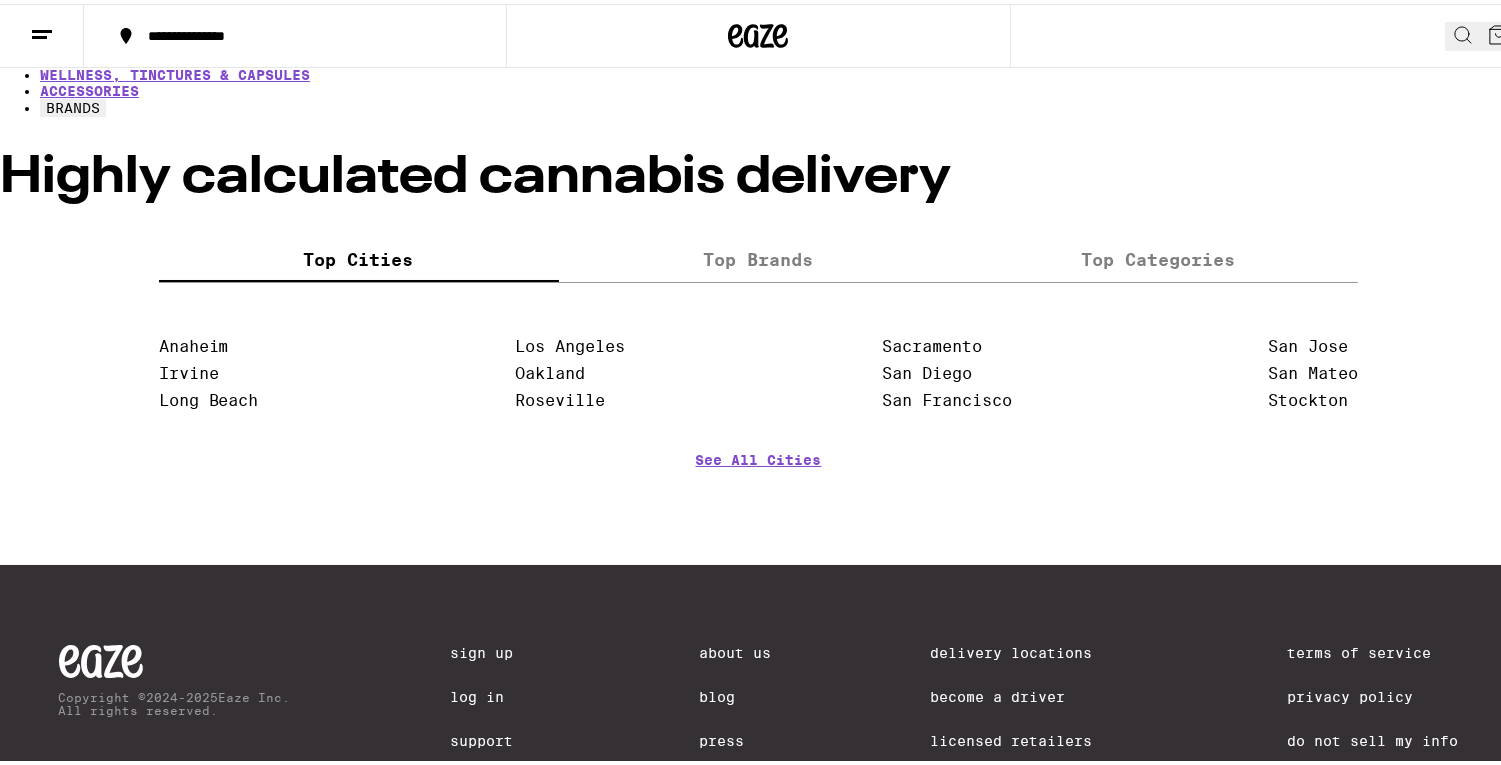 scroll, scrollTop: 0, scrollLeft: 0, axis: both 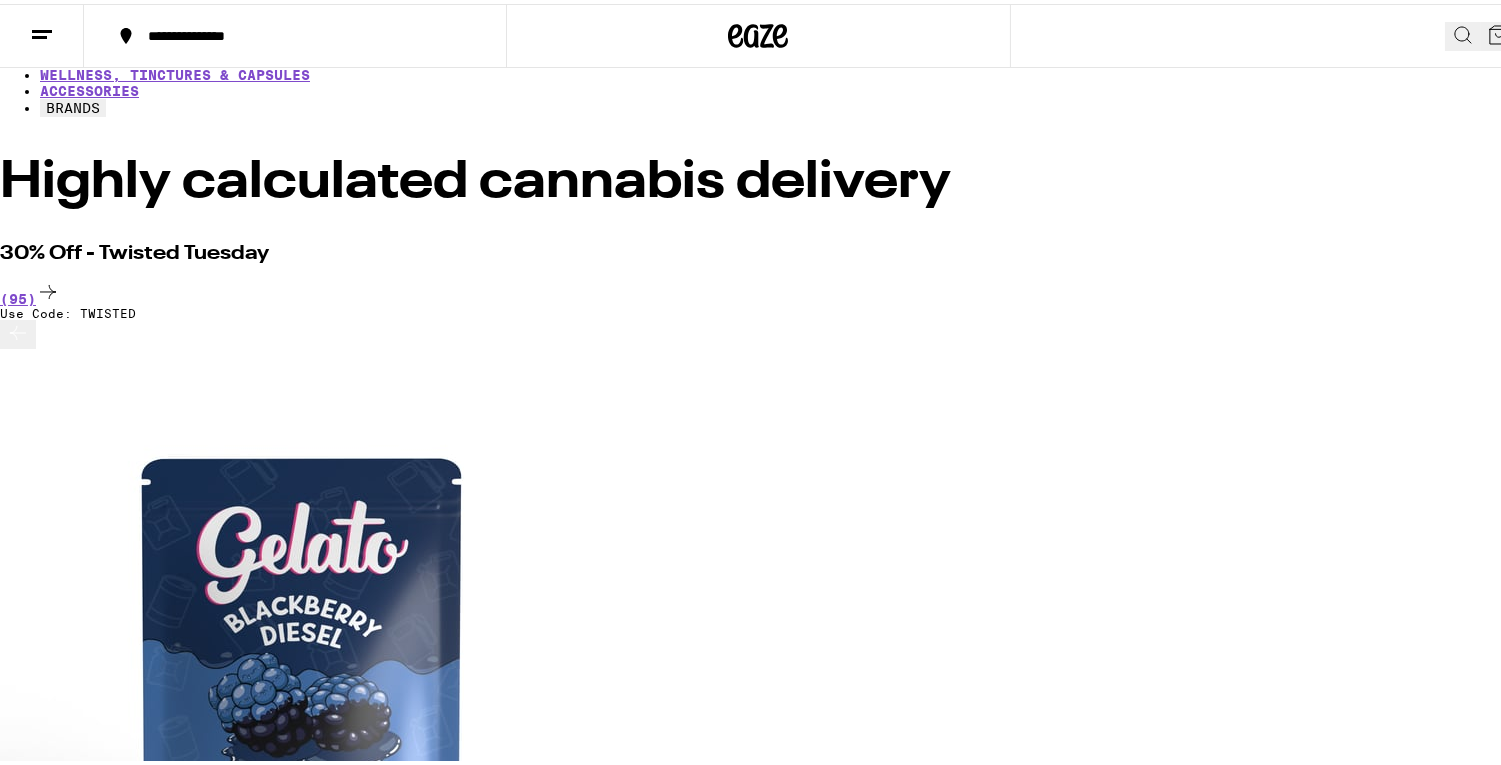 click 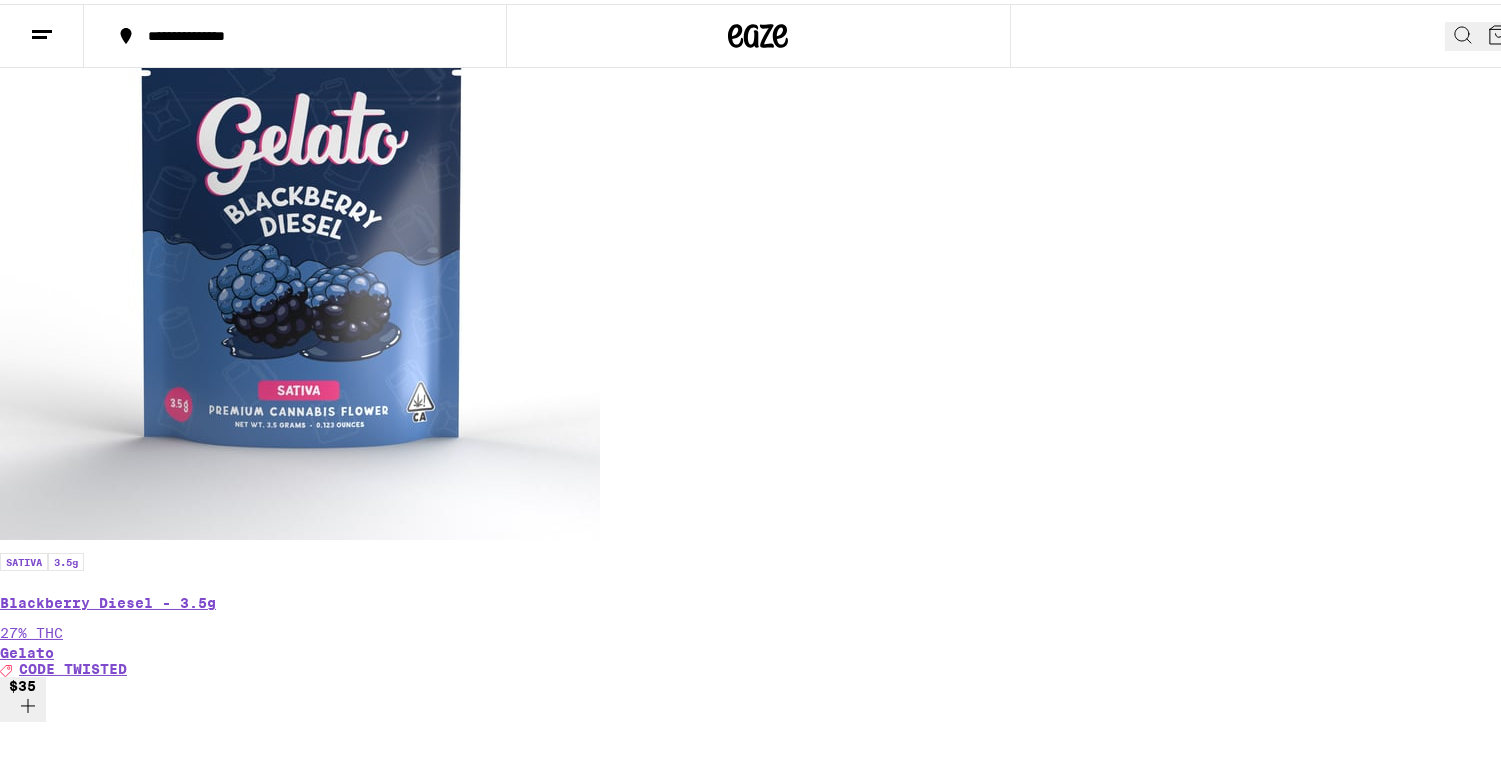 scroll, scrollTop: 555, scrollLeft: 0, axis: vertical 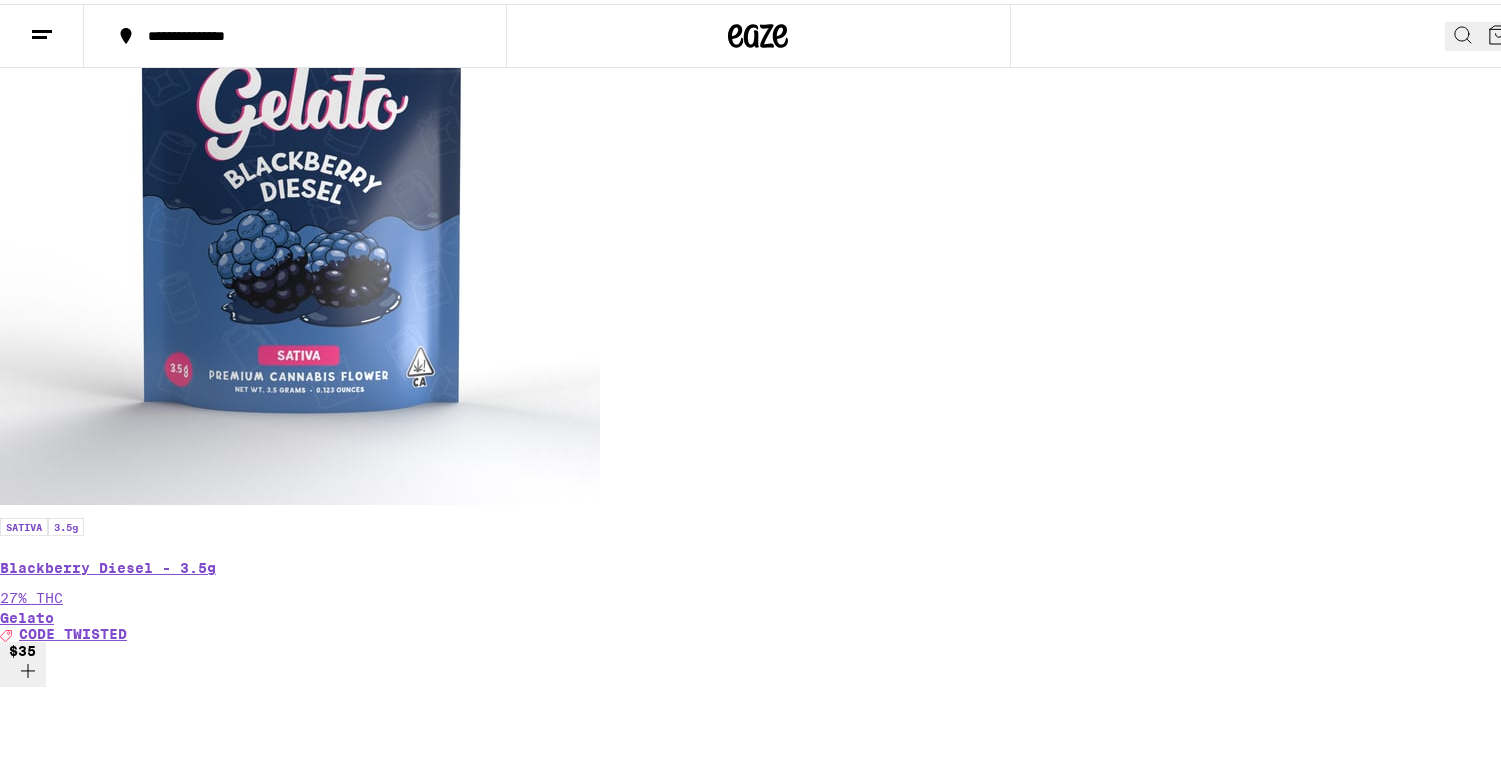 click at bounding box center [18, 33280] 